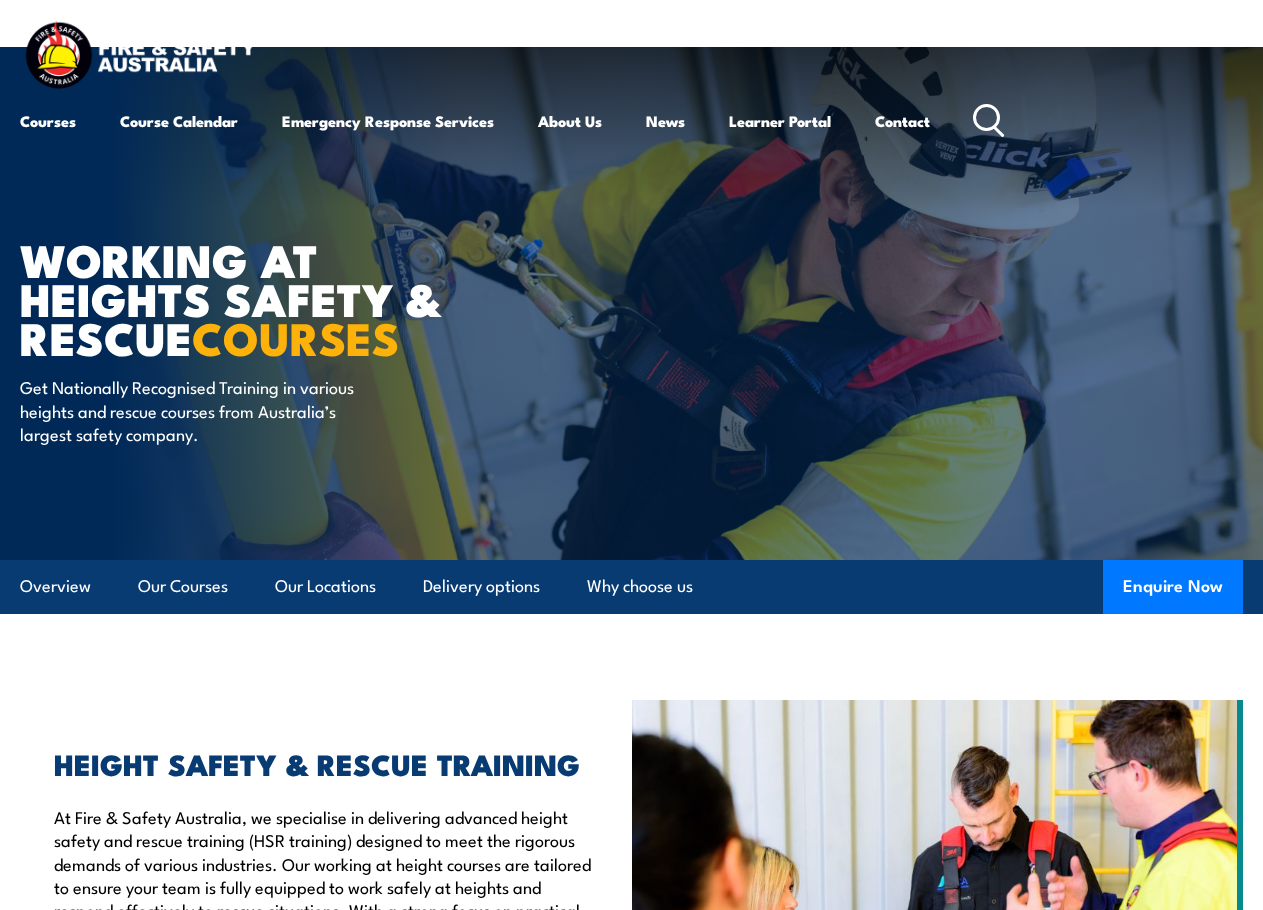 scroll, scrollTop: 0, scrollLeft: 0, axis: both 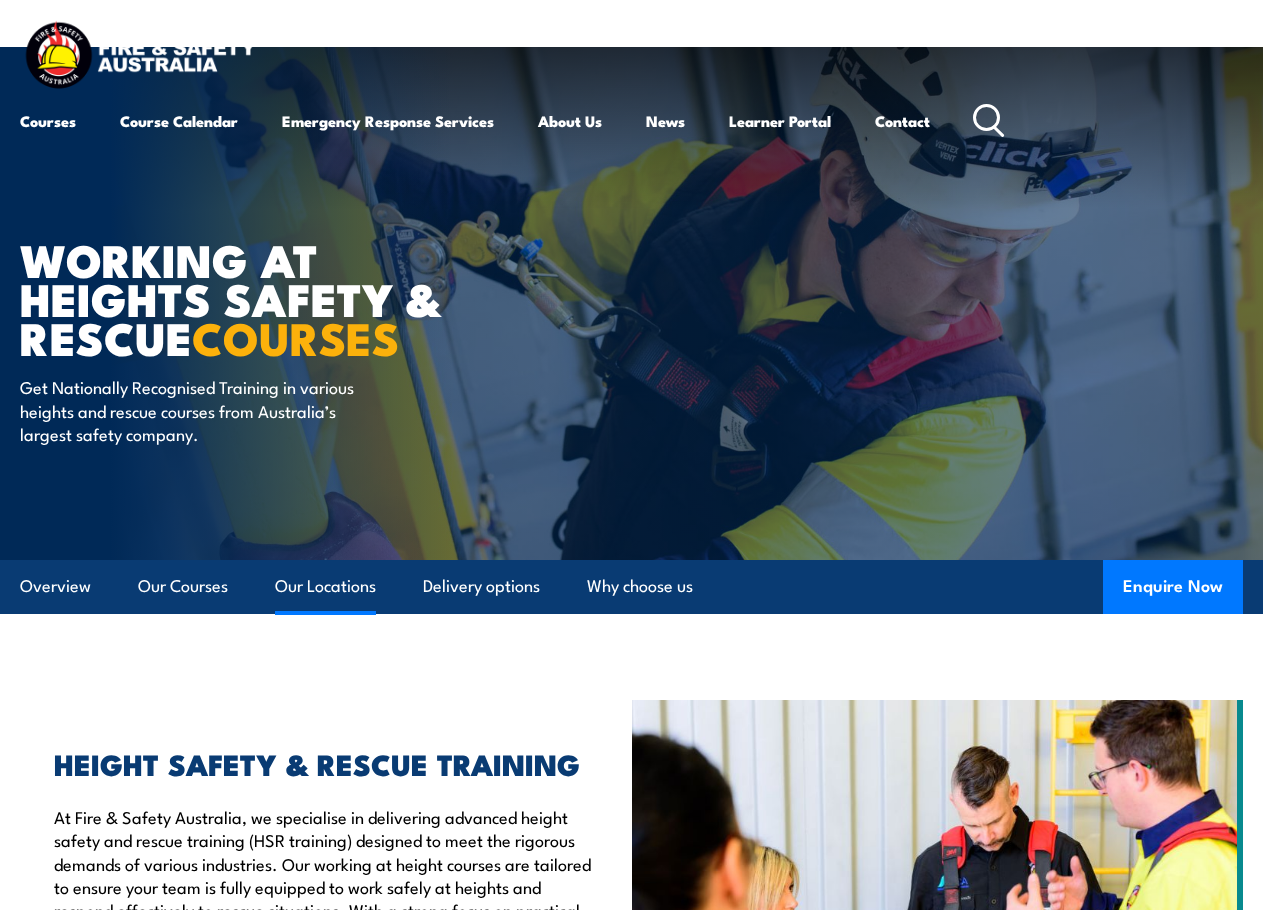click on "Our Locations" at bounding box center [325, 586] 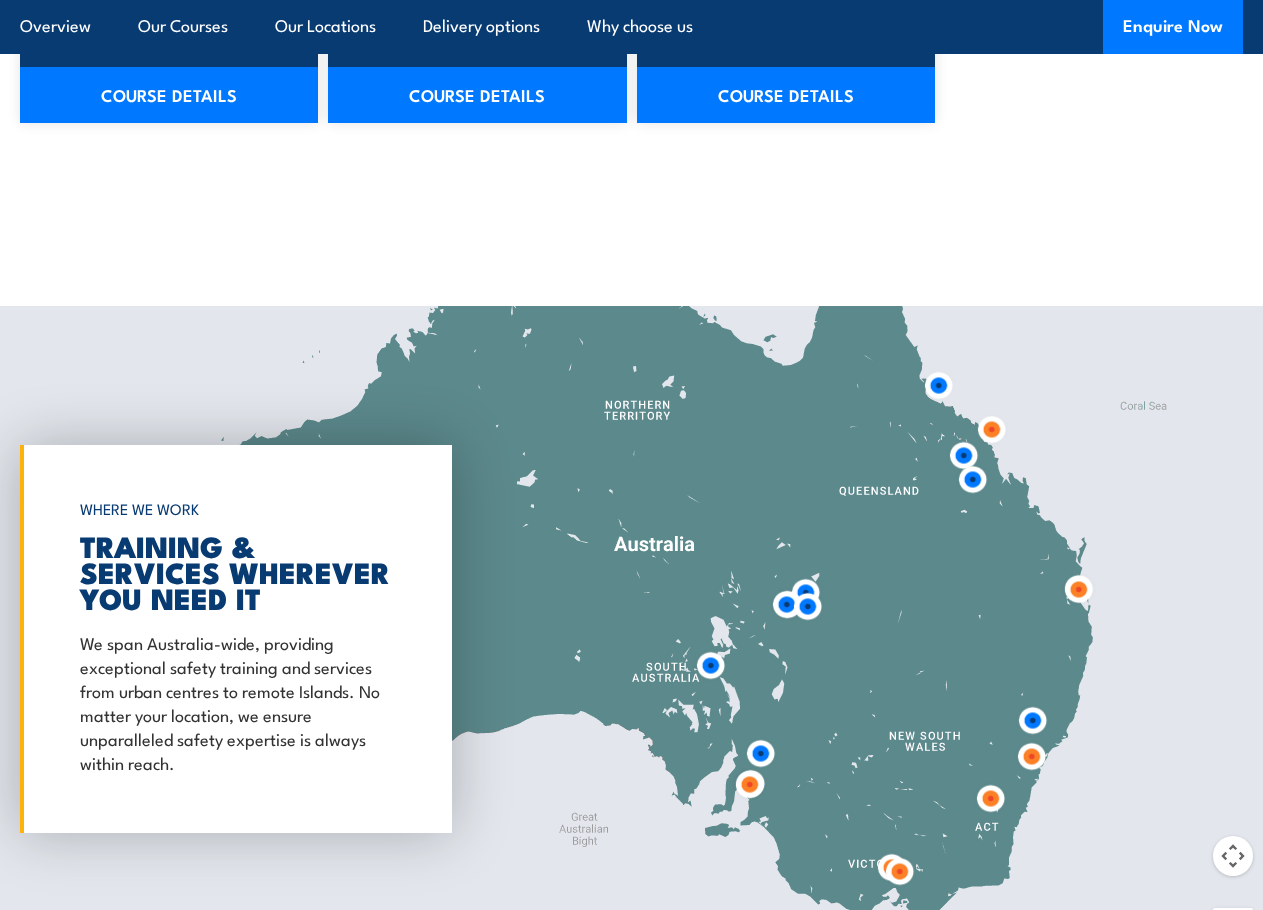 scroll, scrollTop: 3225, scrollLeft: 0, axis: vertical 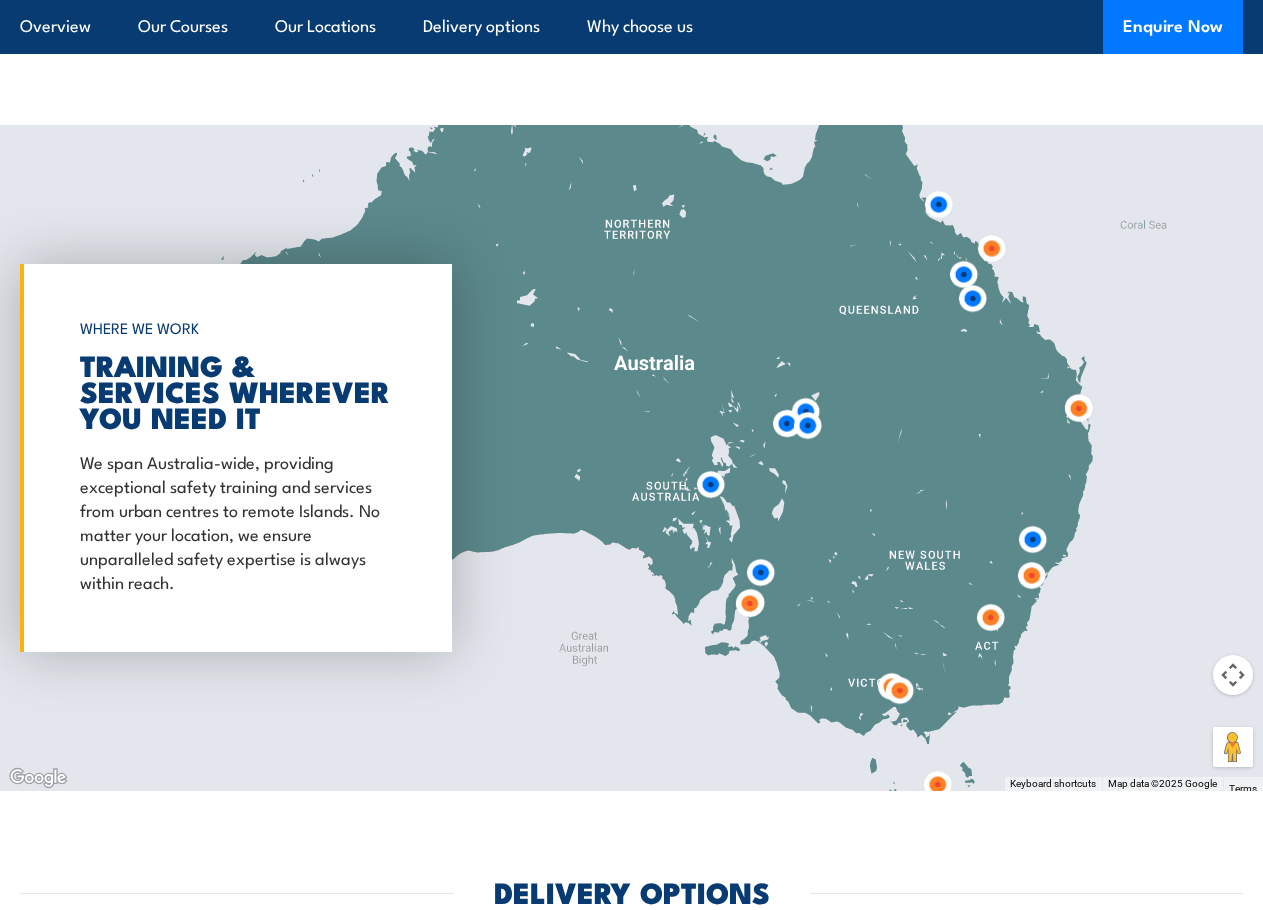 click at bounding box center [1031, 575] 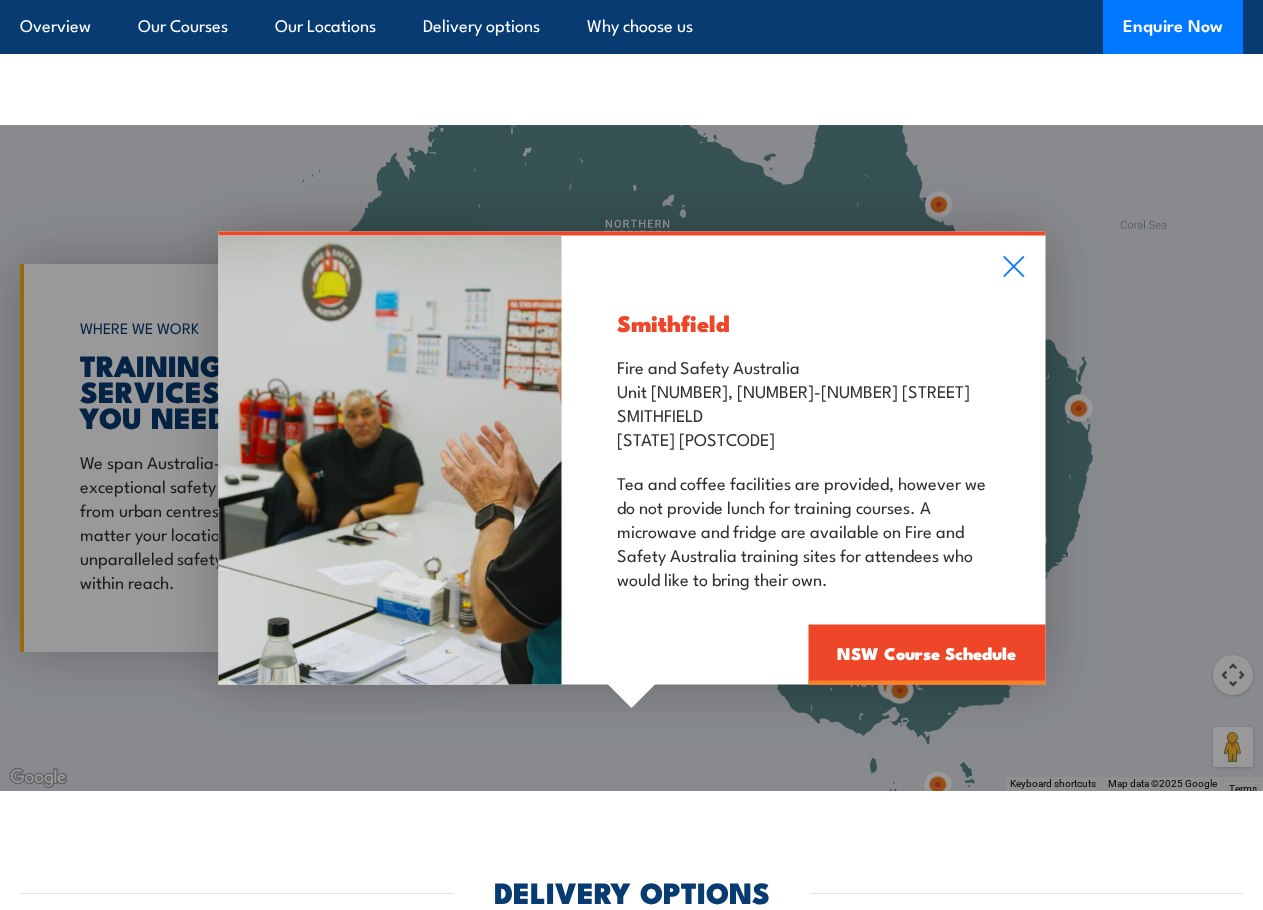 click on "Smithfield
Fire and Safety Australia
Unit 1, 747 The Horsley Drive
SMITHFIELD
NSW 2164
Tea and coffee facilities are provided, however we do not provide lunch for training courses. A microwave and fridge are available on Fire and Safety Australia training sites for attendees who would like to bring their own.
NSW Course Schedule" at bounding box center [803, 459] 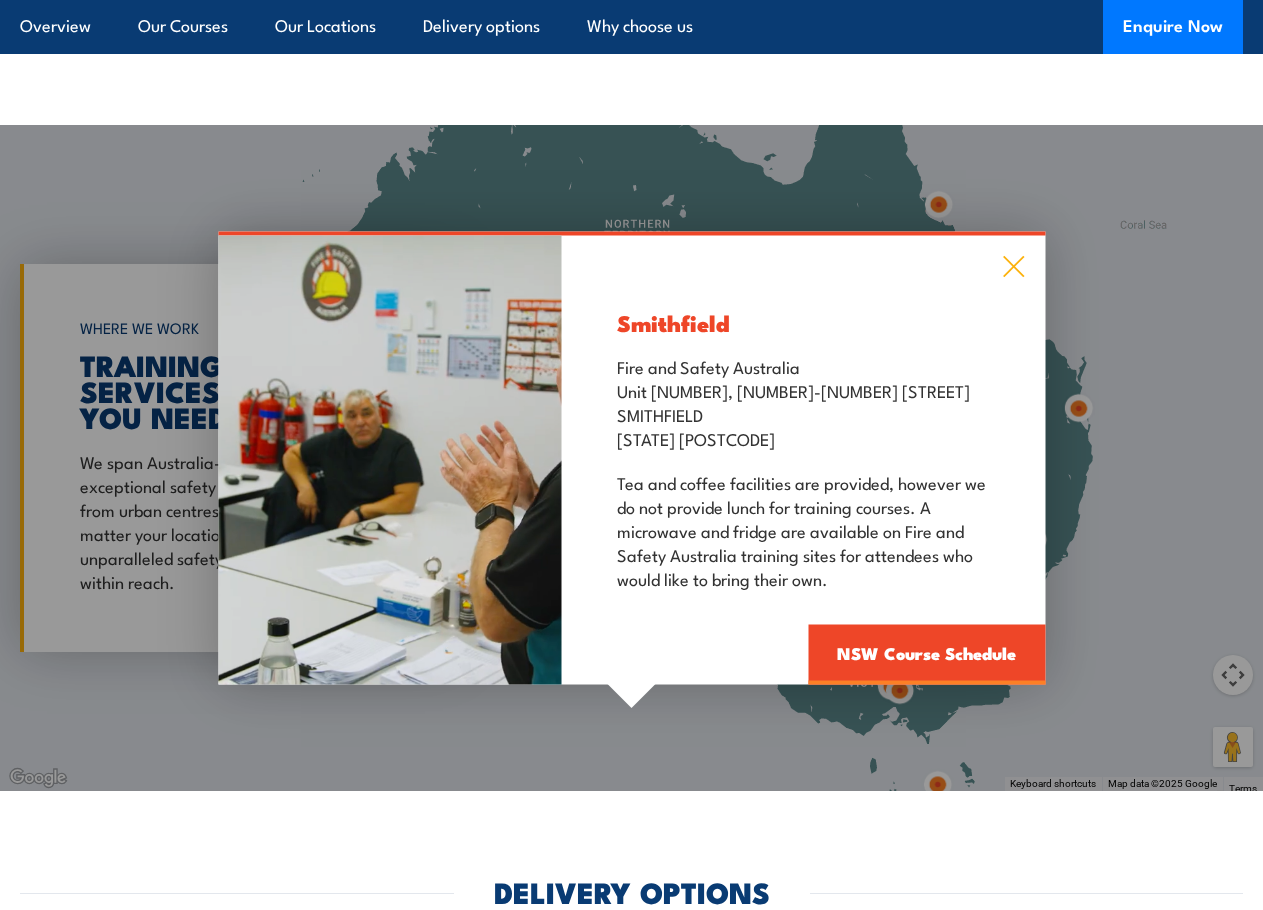 click 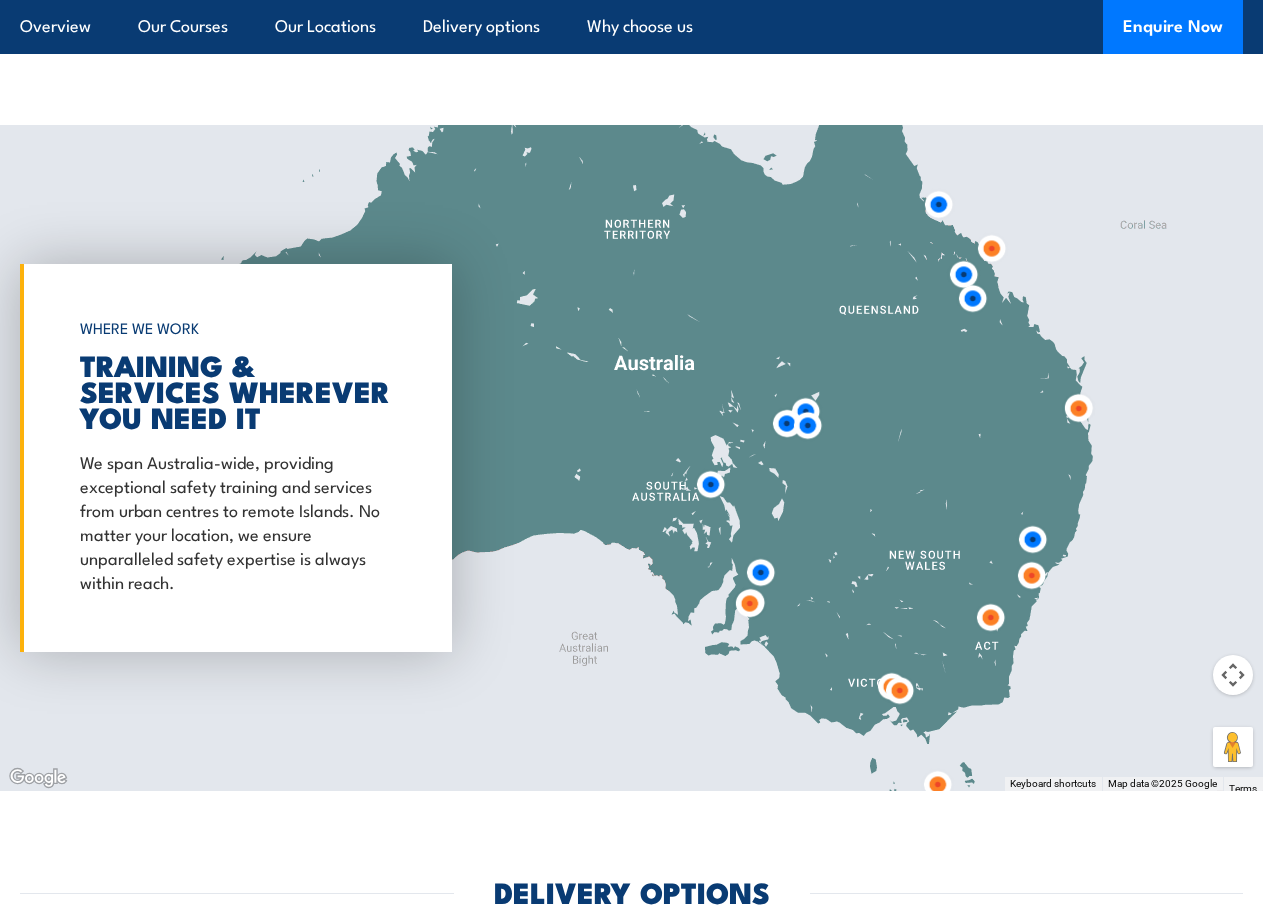 click at bounding box center (1032, 539) 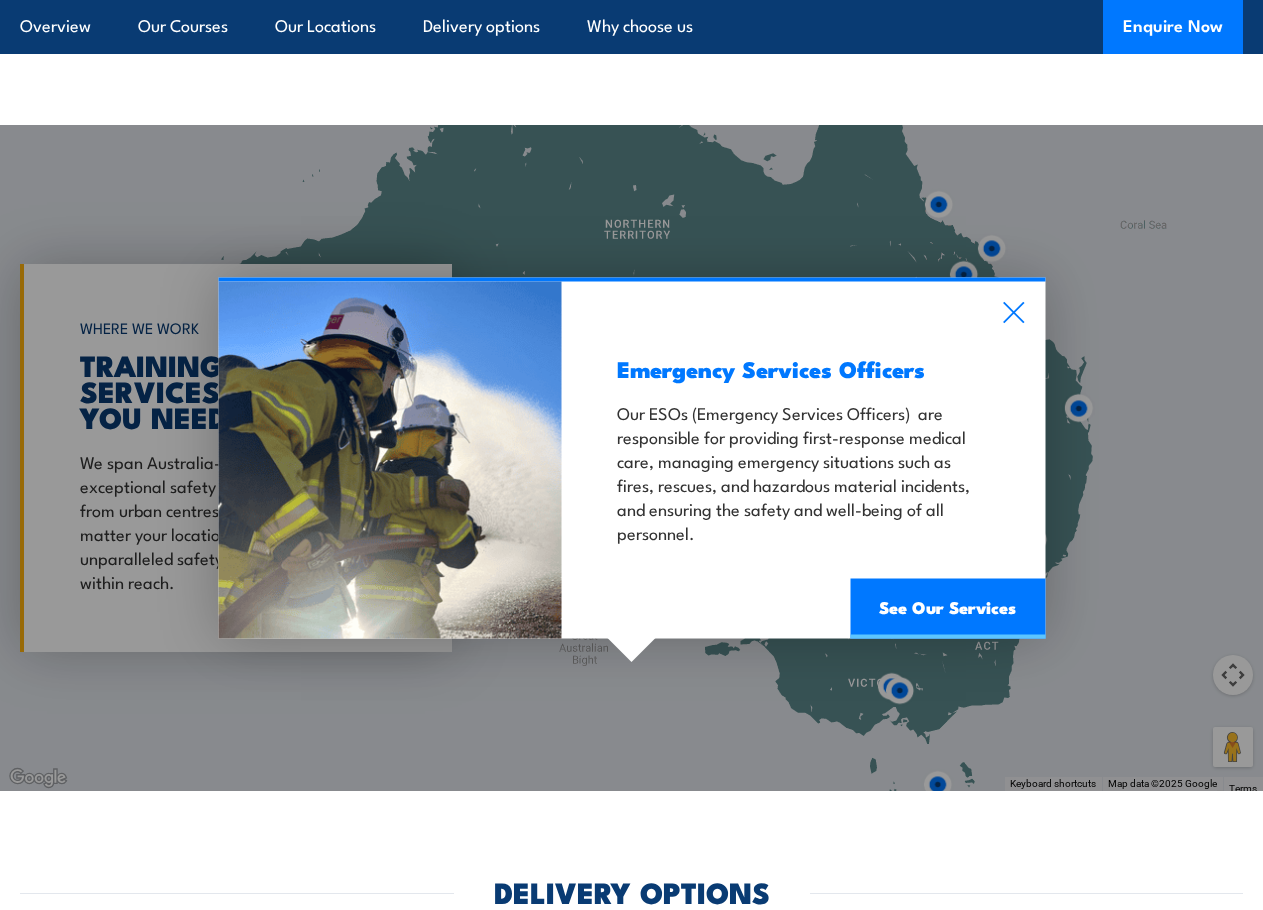 click on "Emergency Services Officers
Our ESOs (Emergency Services Officers)  are responsible for providing first-response medical care, managing emergency situations such as fires, rescues, and hazardous material incidents, and ensuring the safety and well-being of all personnel.
See Our Services" at bounding box center [803, 459] 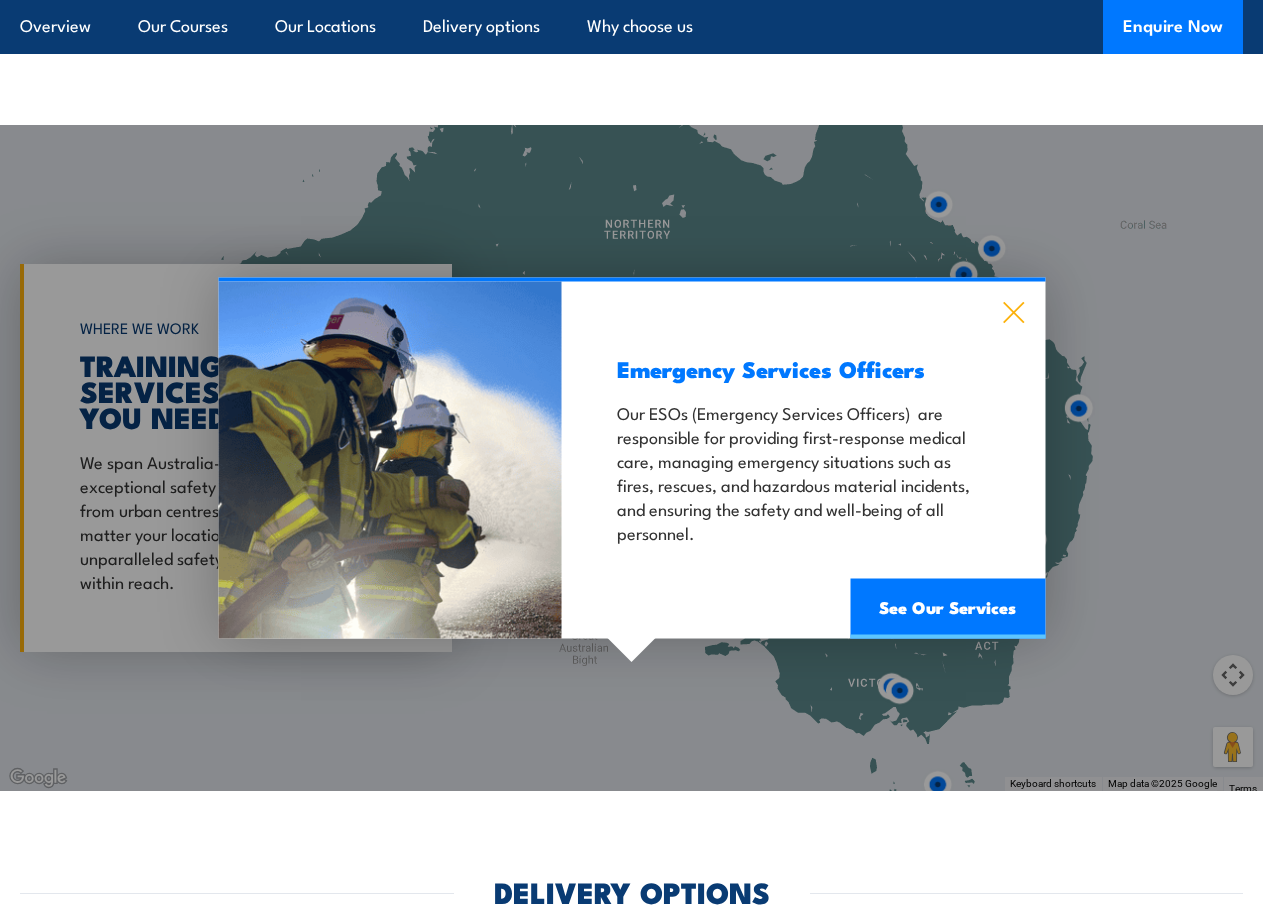 click 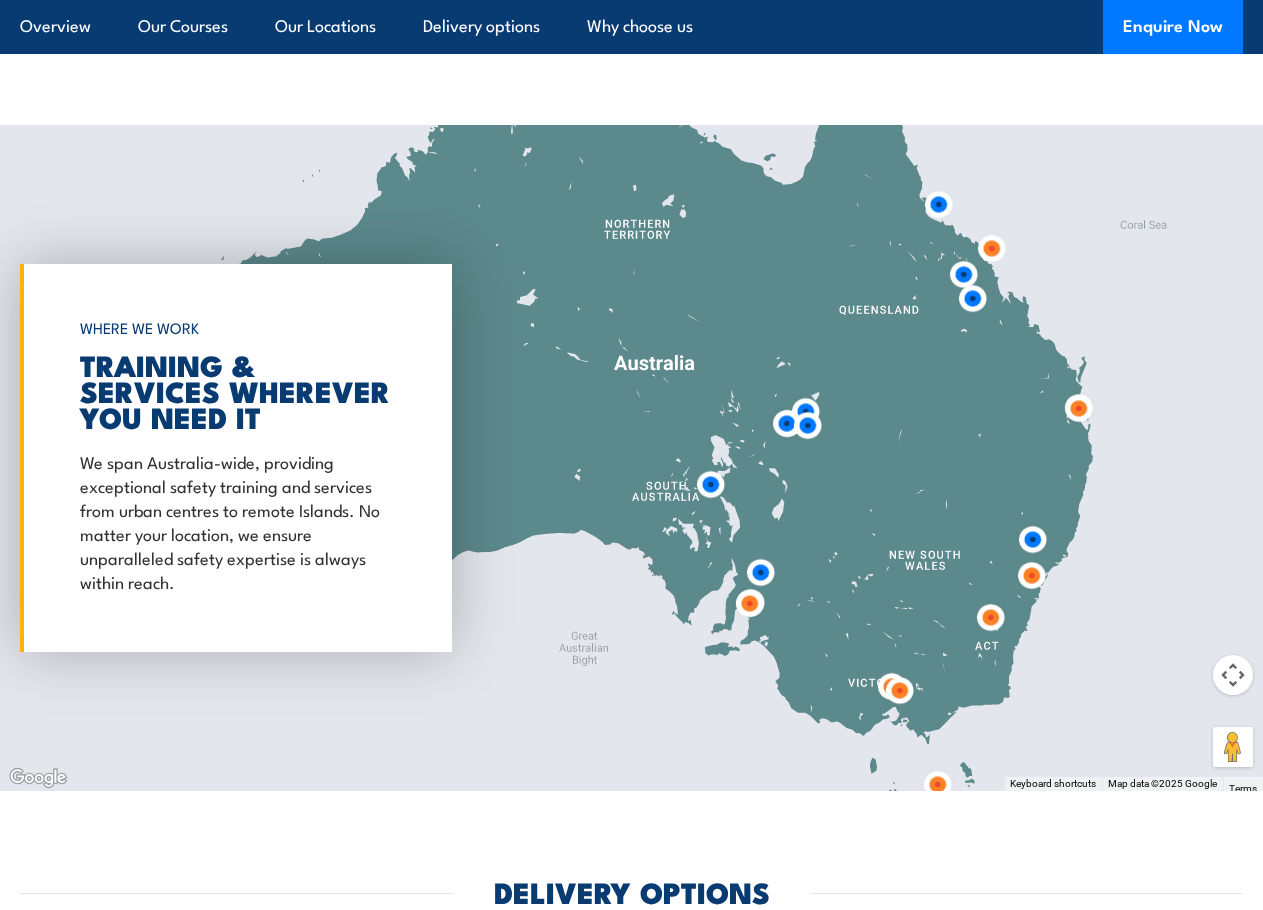 click at bounding box center (1031, 575) 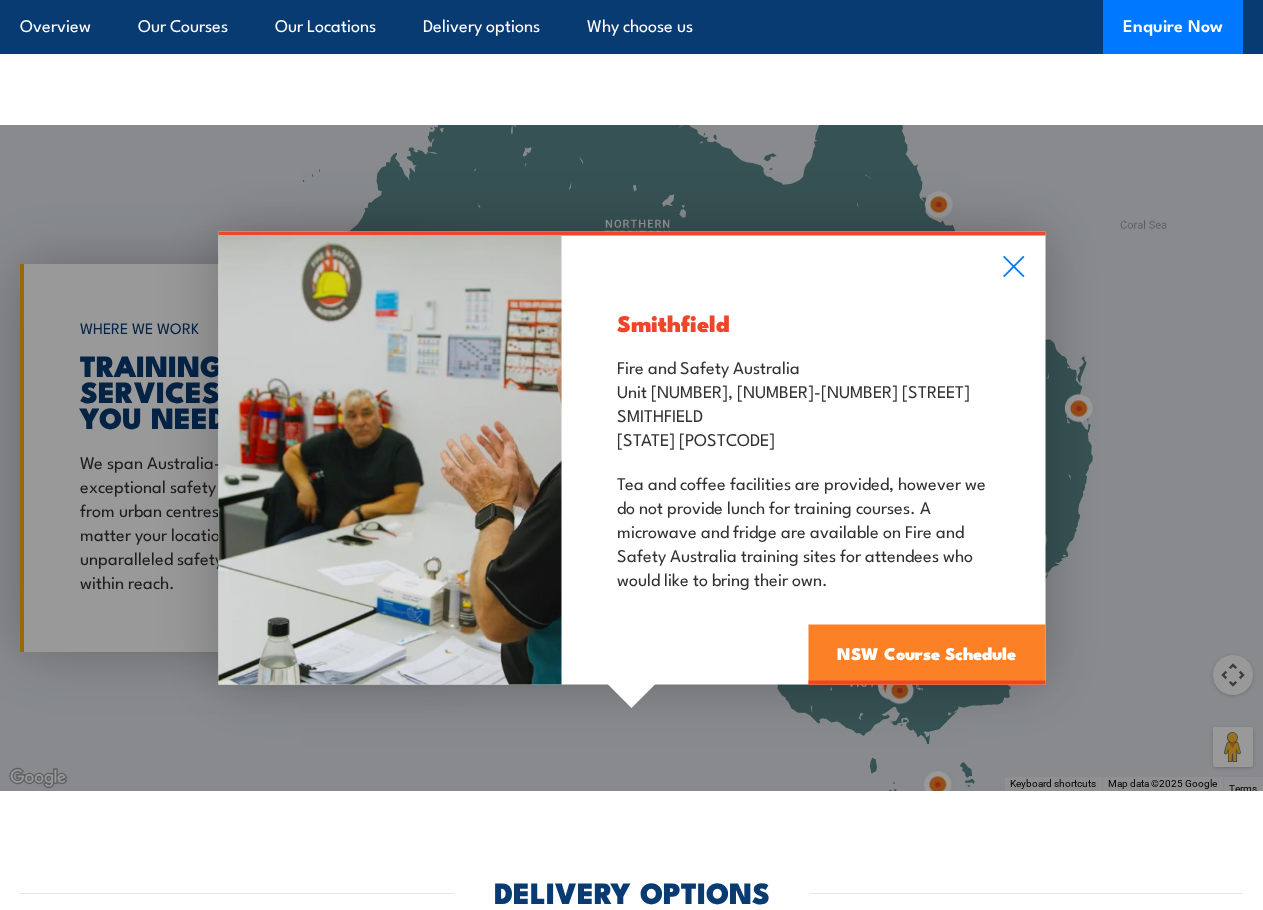 click on "NSW Course Schedule" at bounding box center (926, 654) 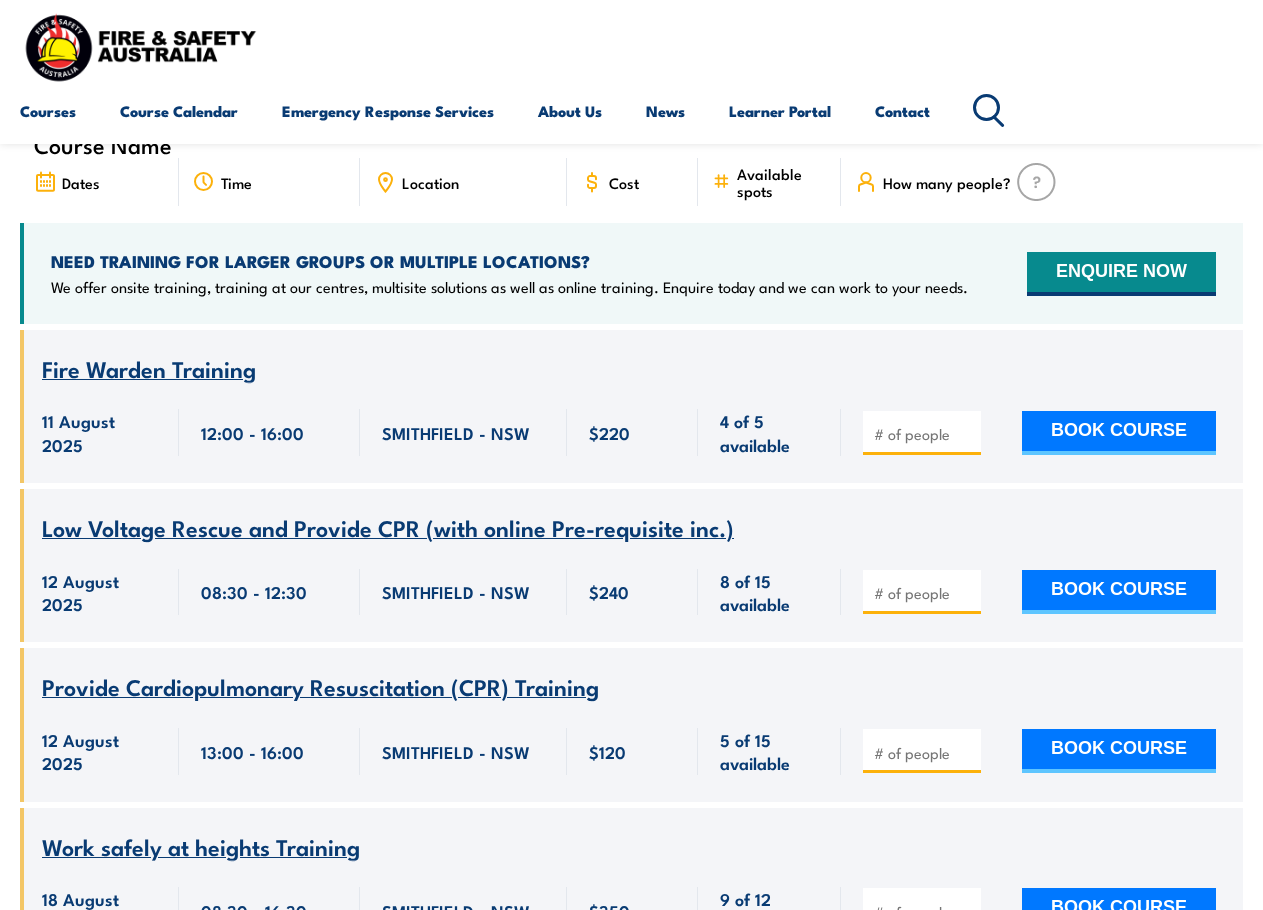 scroll, scrollTop: 0, scrollLeft: 0, axis: both 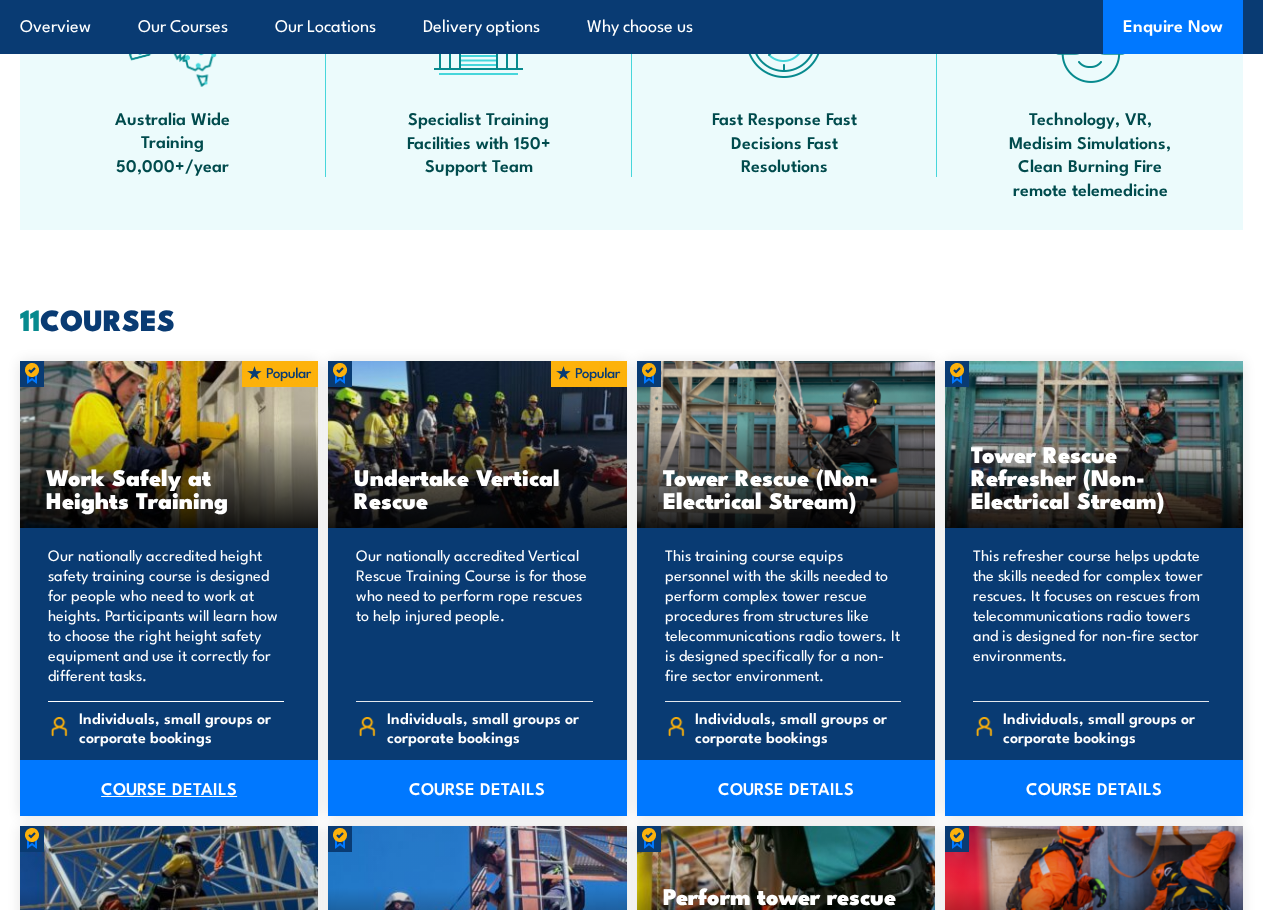click on "COURSE DETAILS" at bounding box center [169, 788] 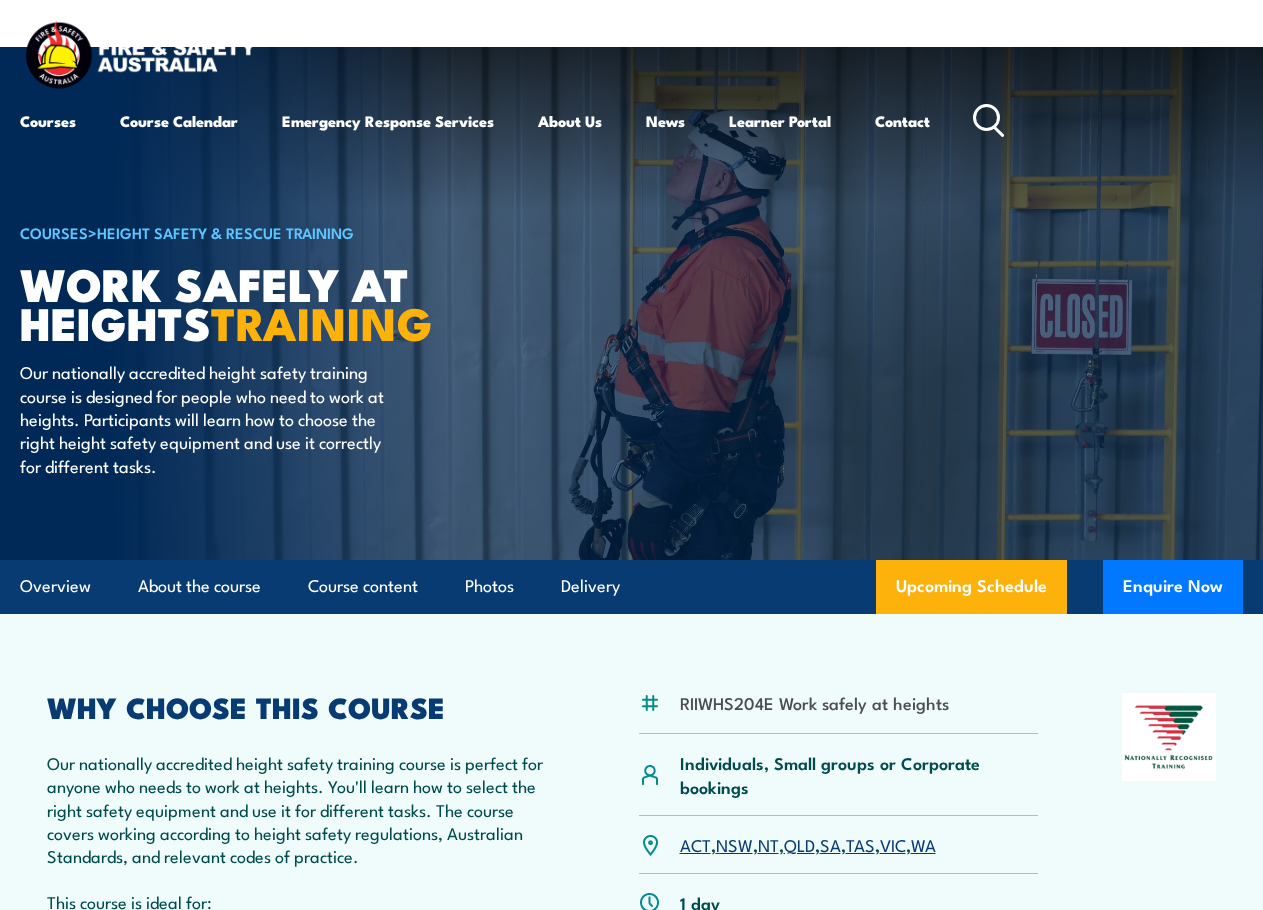 scroll, scrollTop: 0, scrollLeft: 0, axis: both 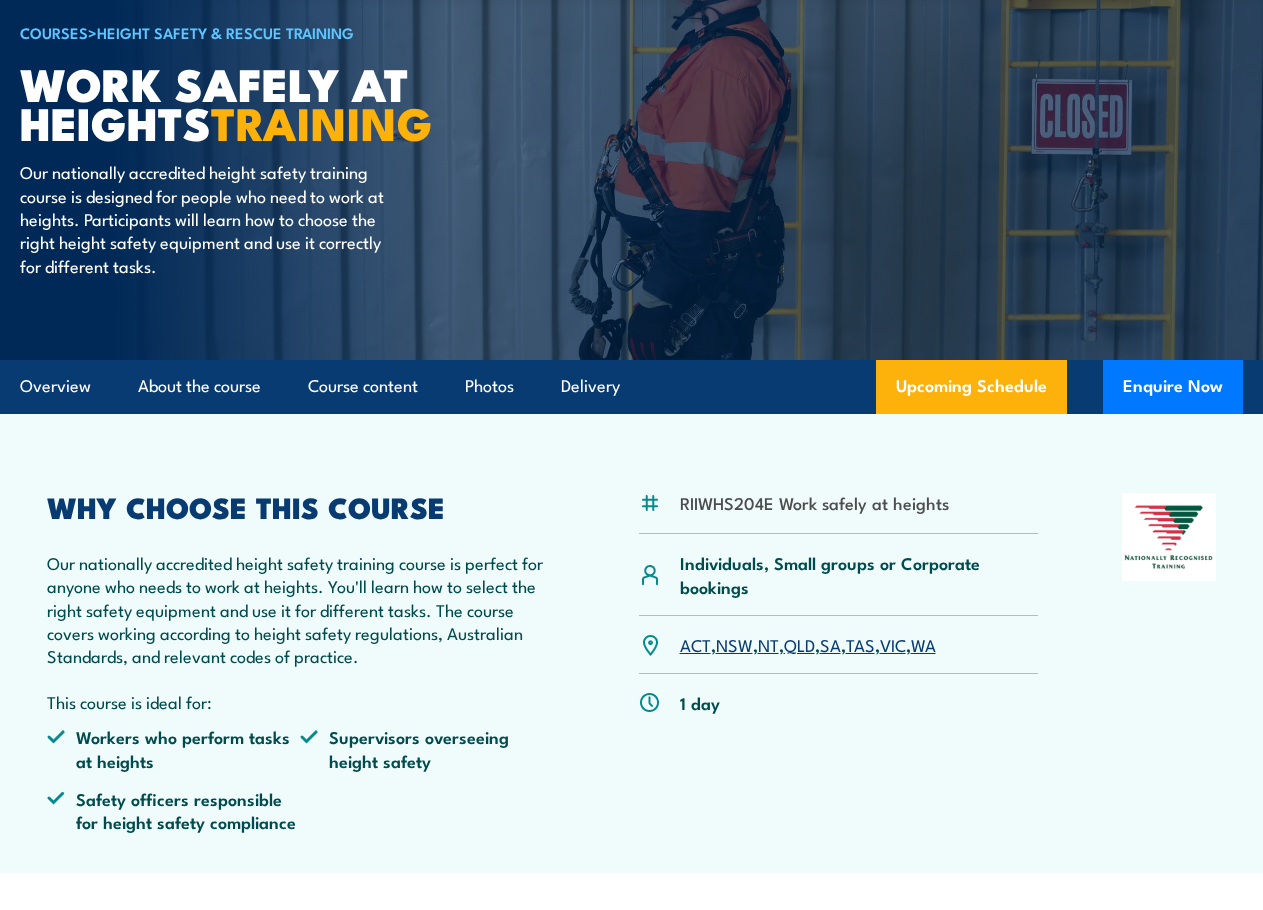click on "NSW" at bounding box center [734, 644] 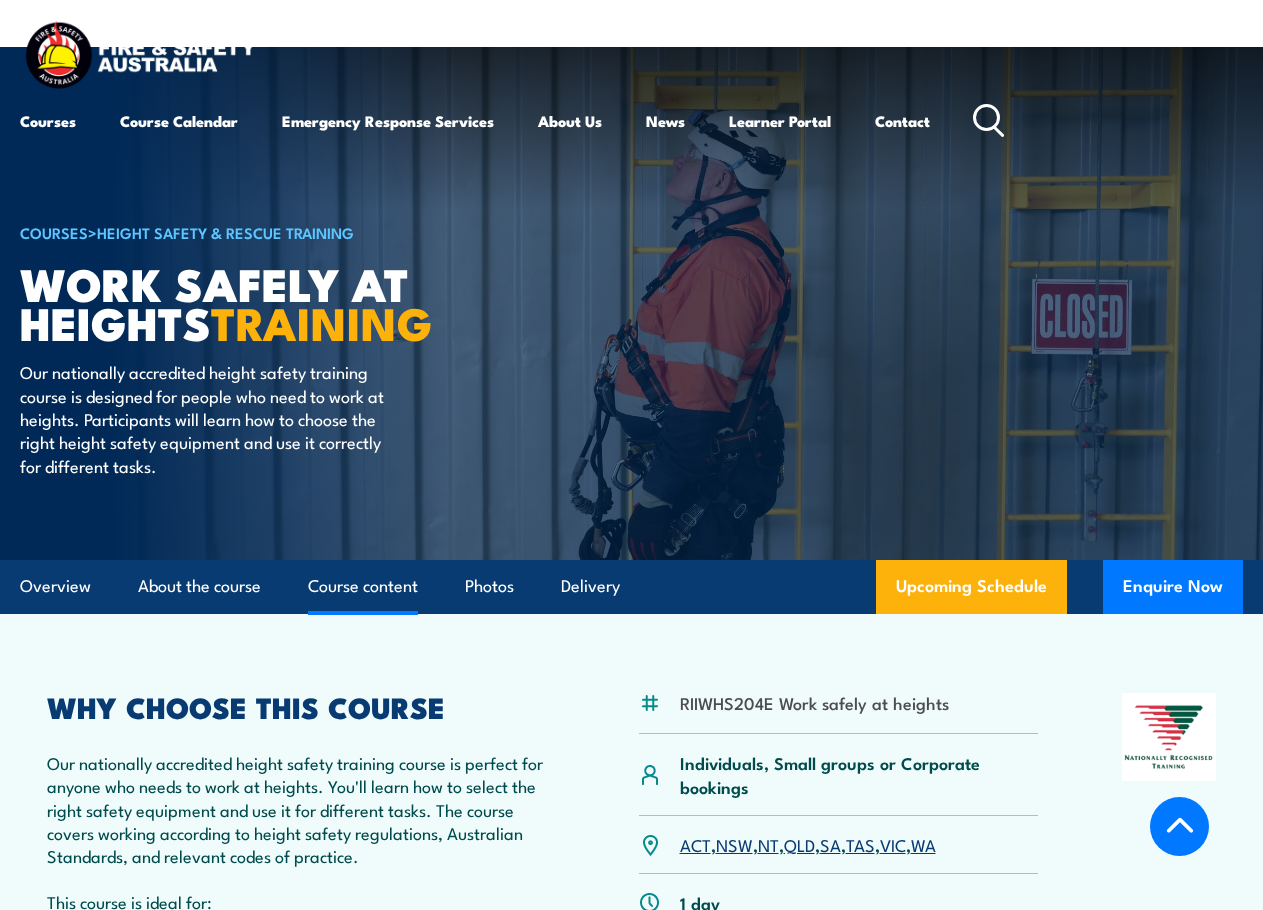 scroll, scrollTop: 2611, scrollLeft: 0, axis: vertical 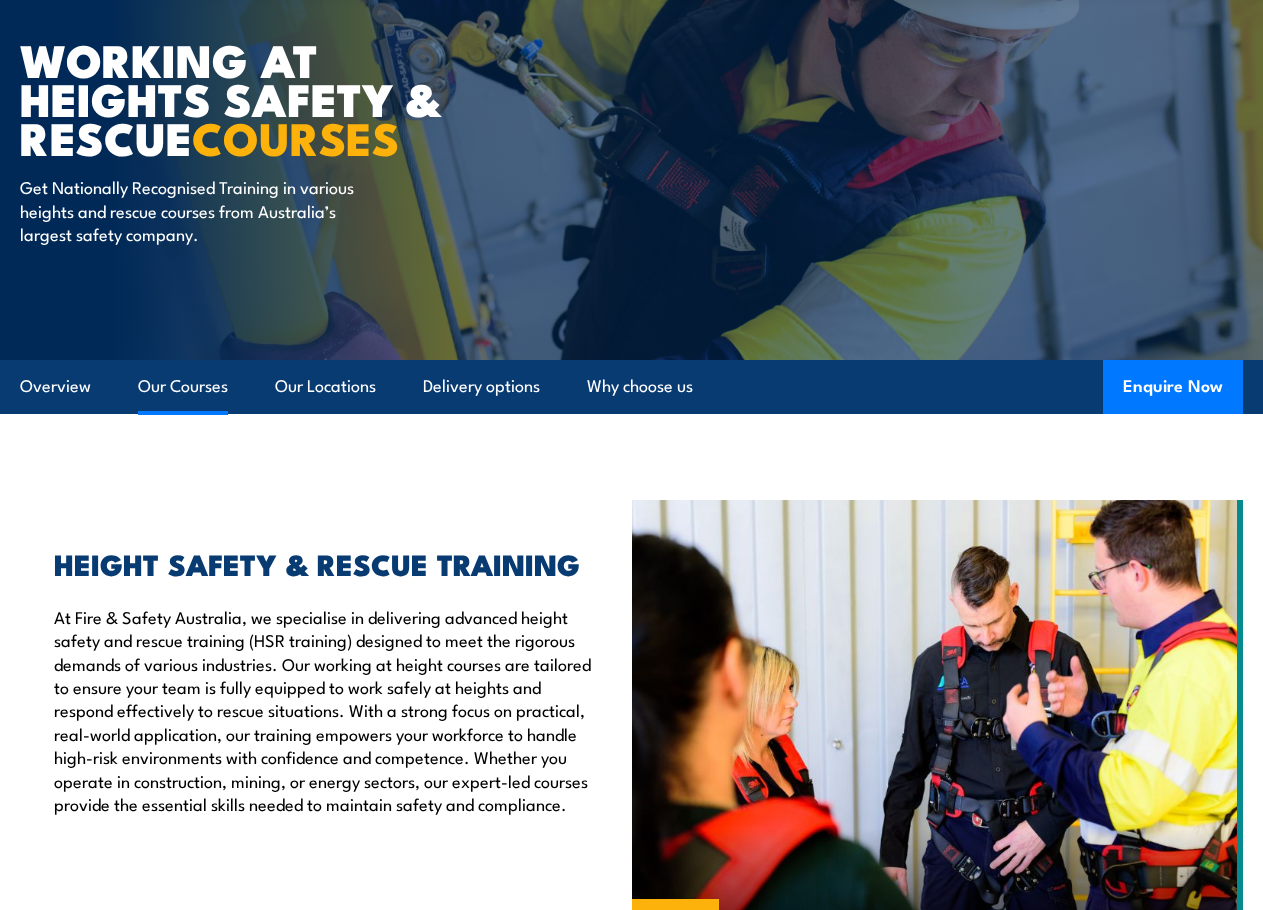 click on "Our Courses" at bounding box center [183, 386] 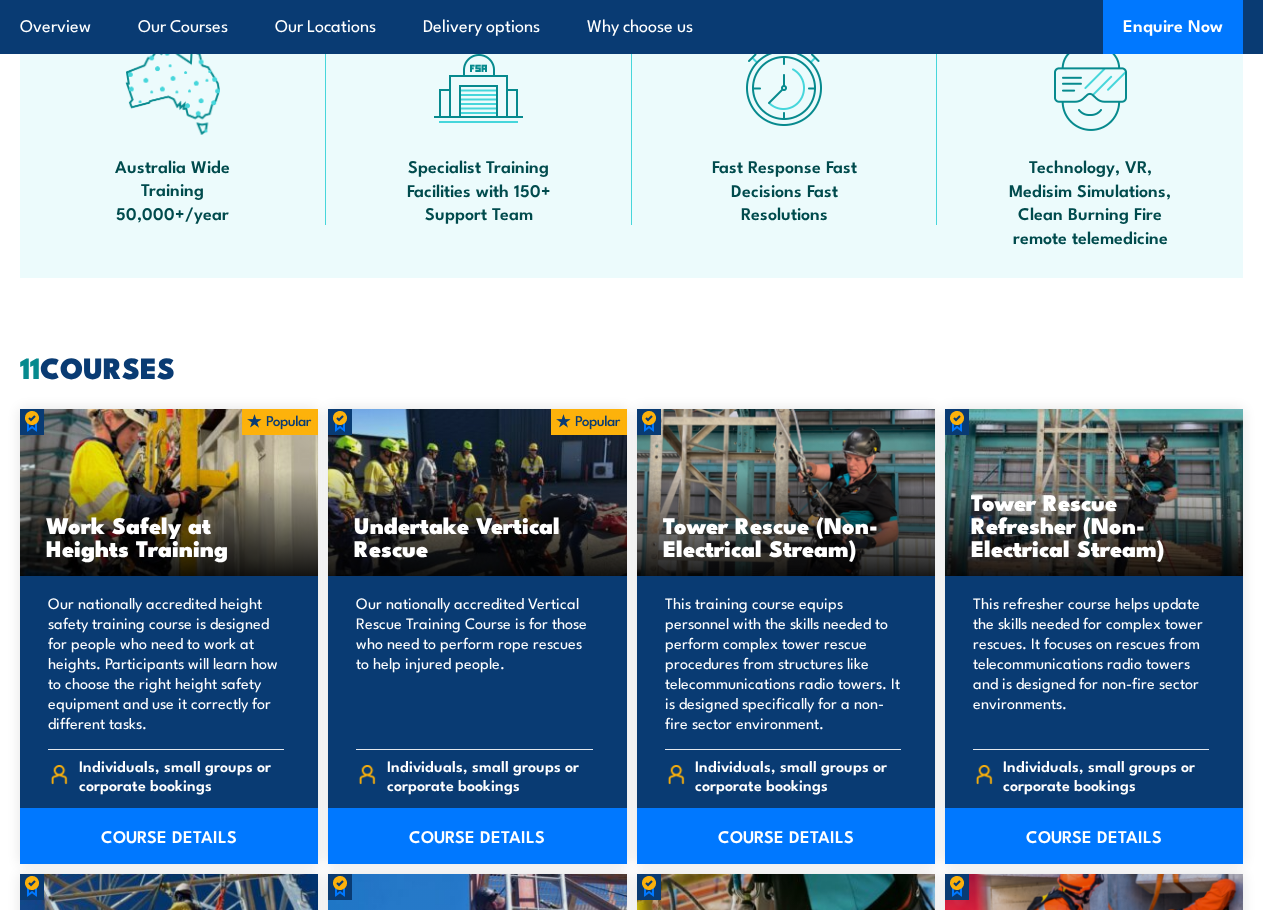 scroll, scrollTop: 1482, scrollLeft: 0, axis: vertical 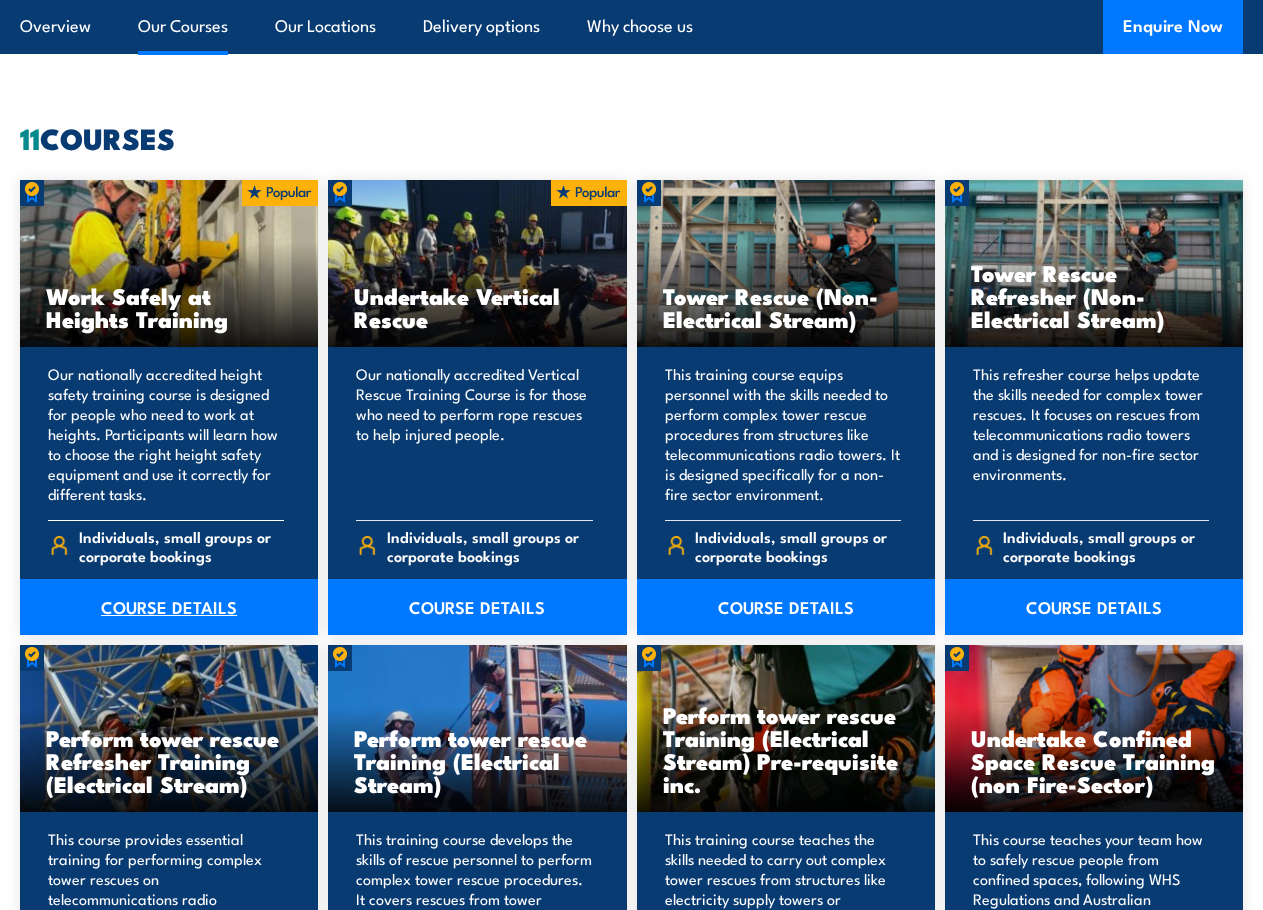 click on "COURSE DETAILS" at bounding box center [169, 607] 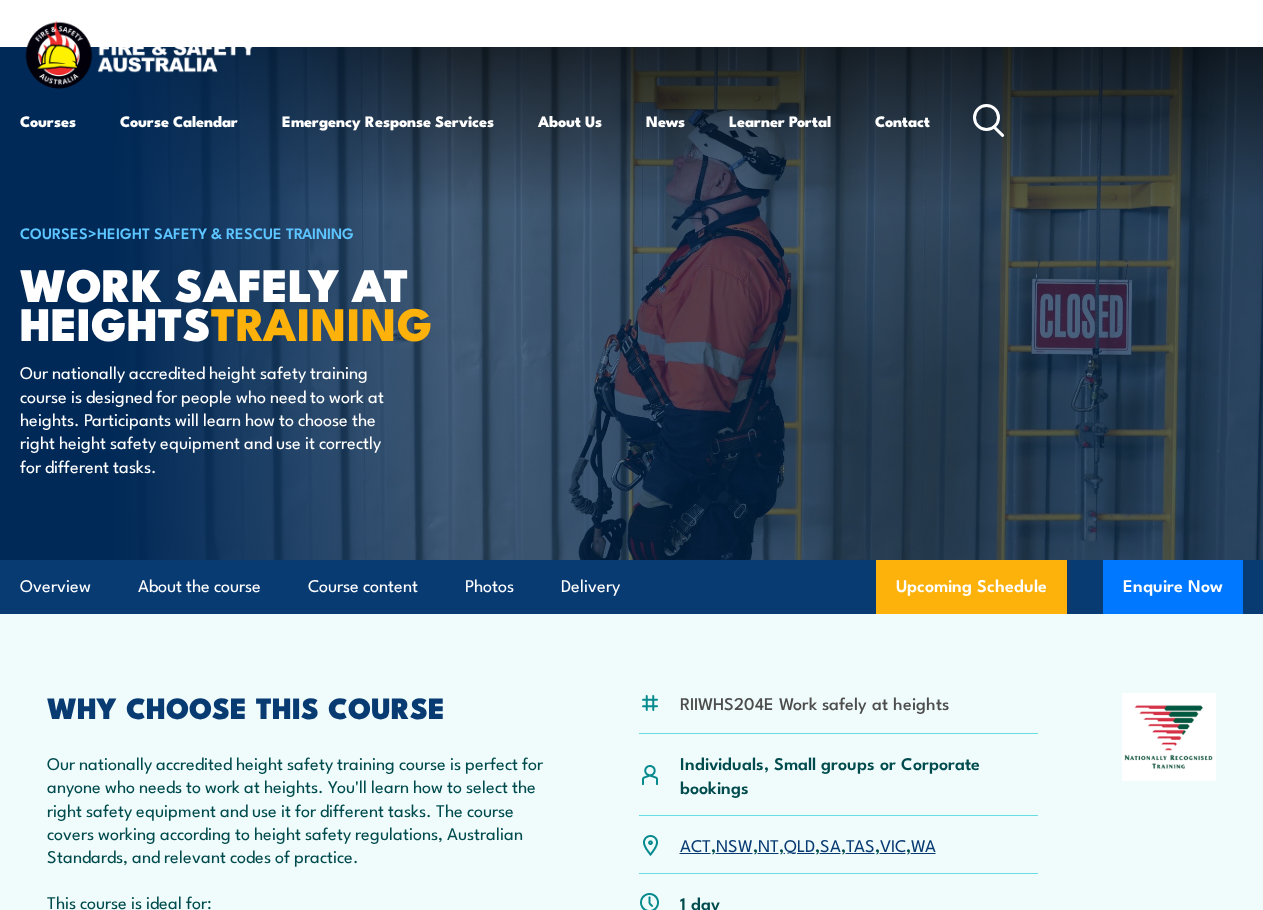 scroll, scrollTop: 0, scrollLeft: 0, axis: both 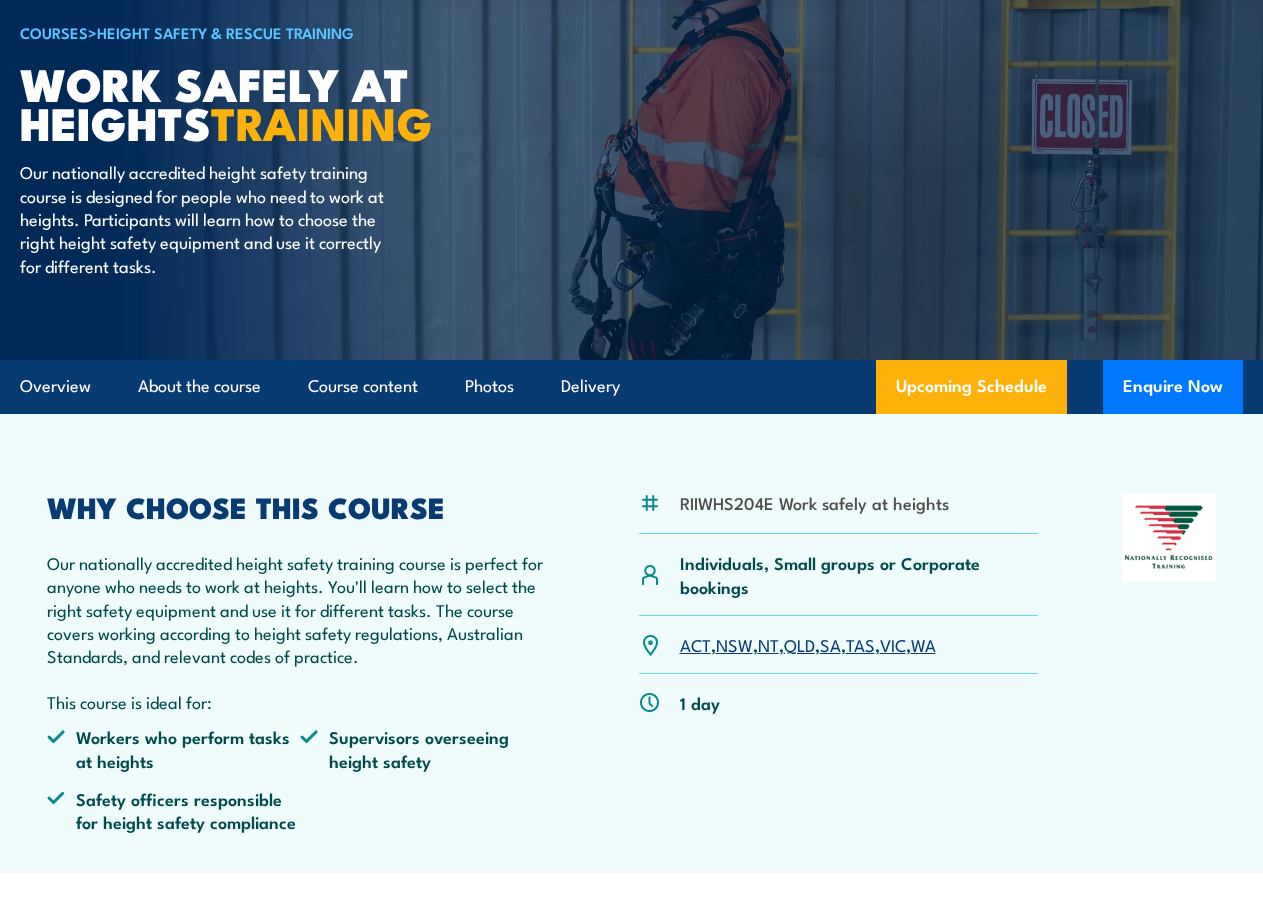 click on "NSW" at bounding box center [734, 644] 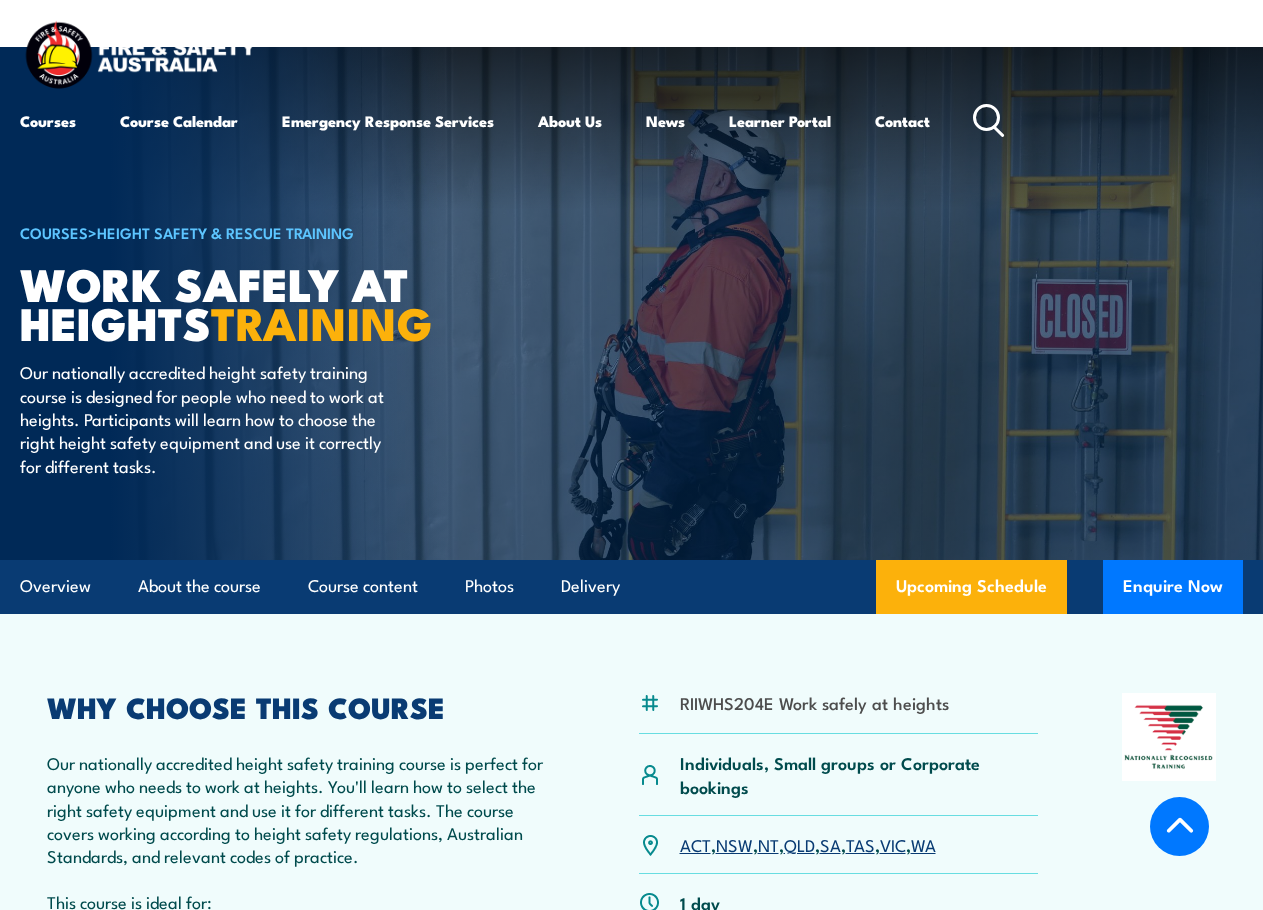 scroll, scrollTop: 2850, scrollLeft: 0, axis: vertical 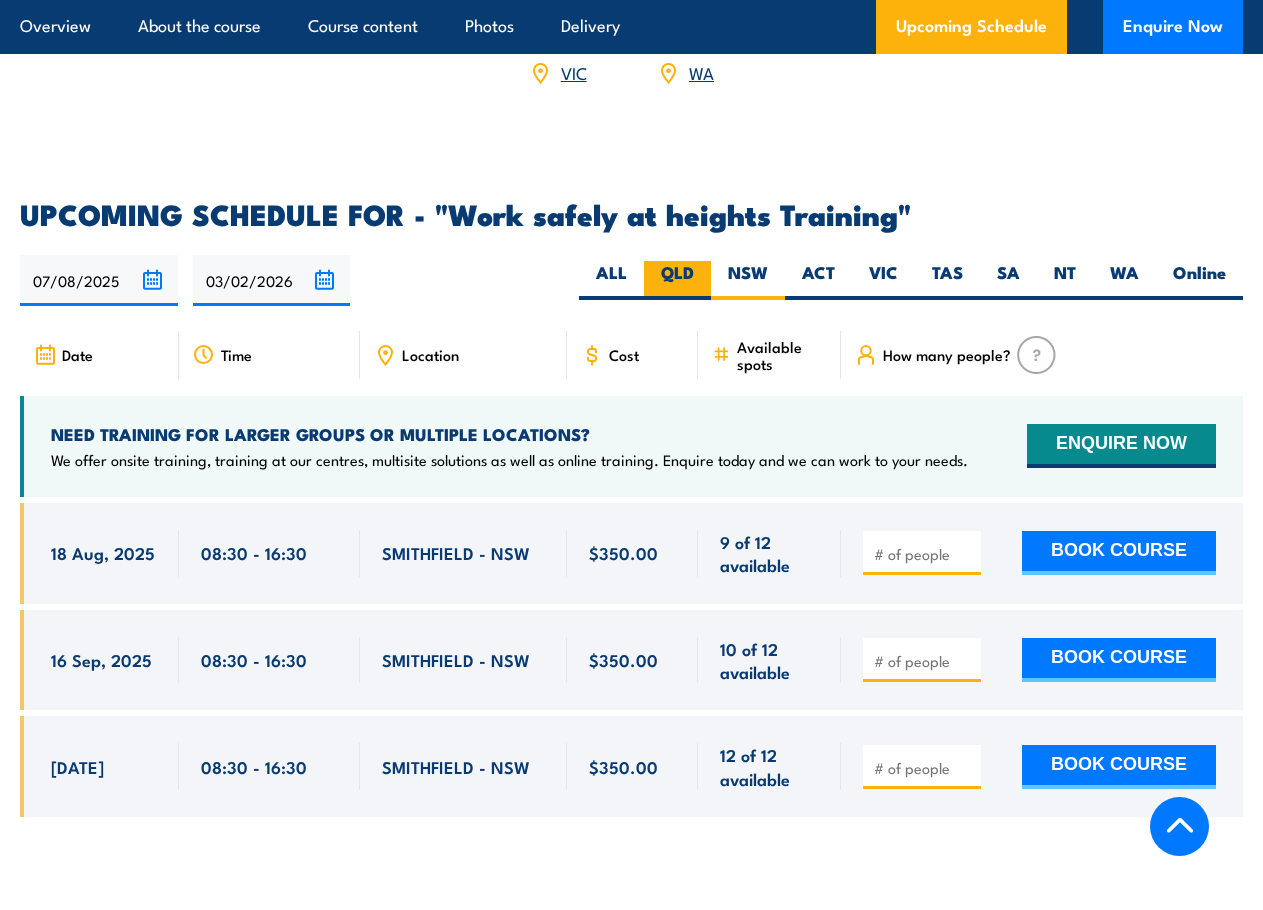click on "QLD" at bounding box center [677, 280] 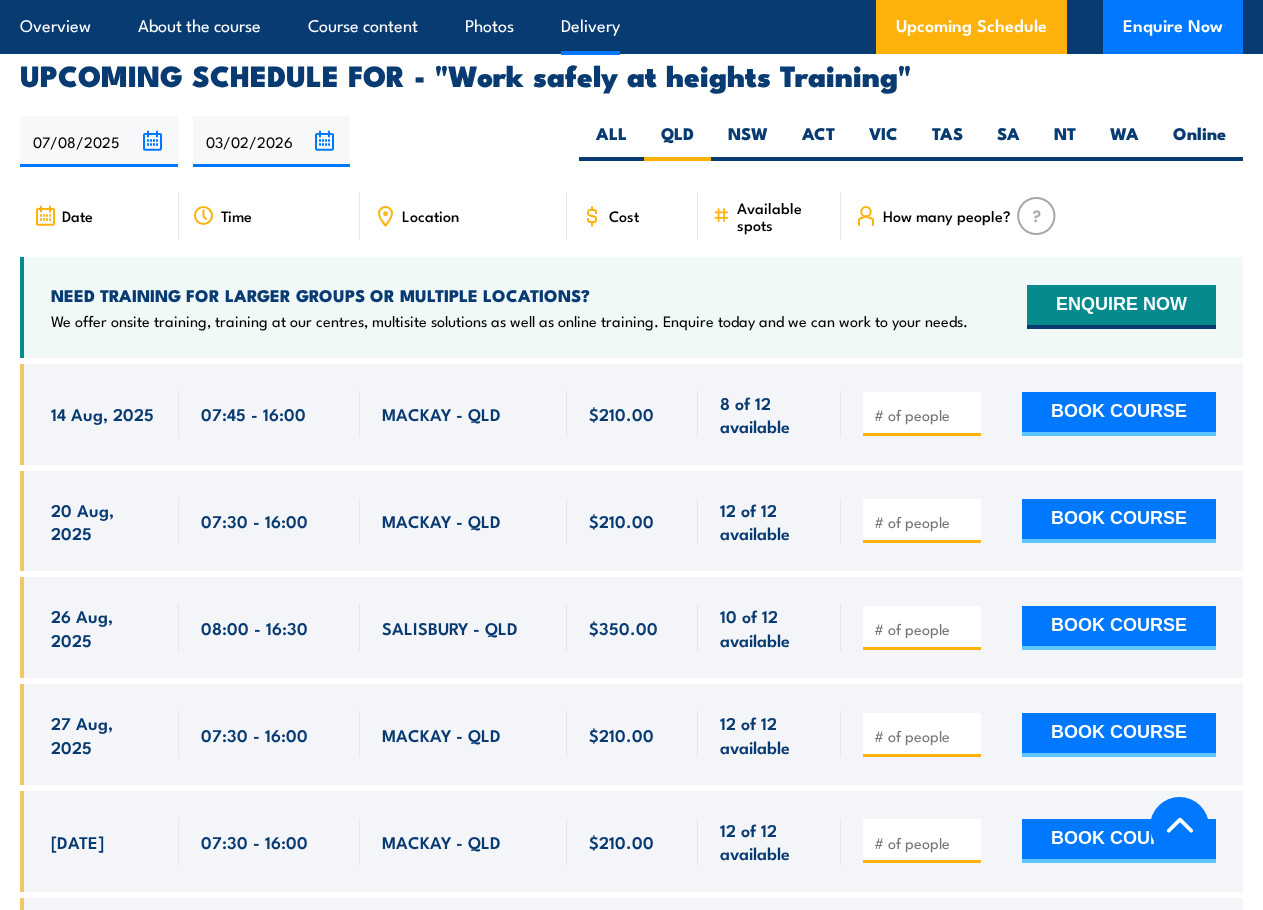 scroll, scrollTop: 0, scrollLeft: 0, axis: both 